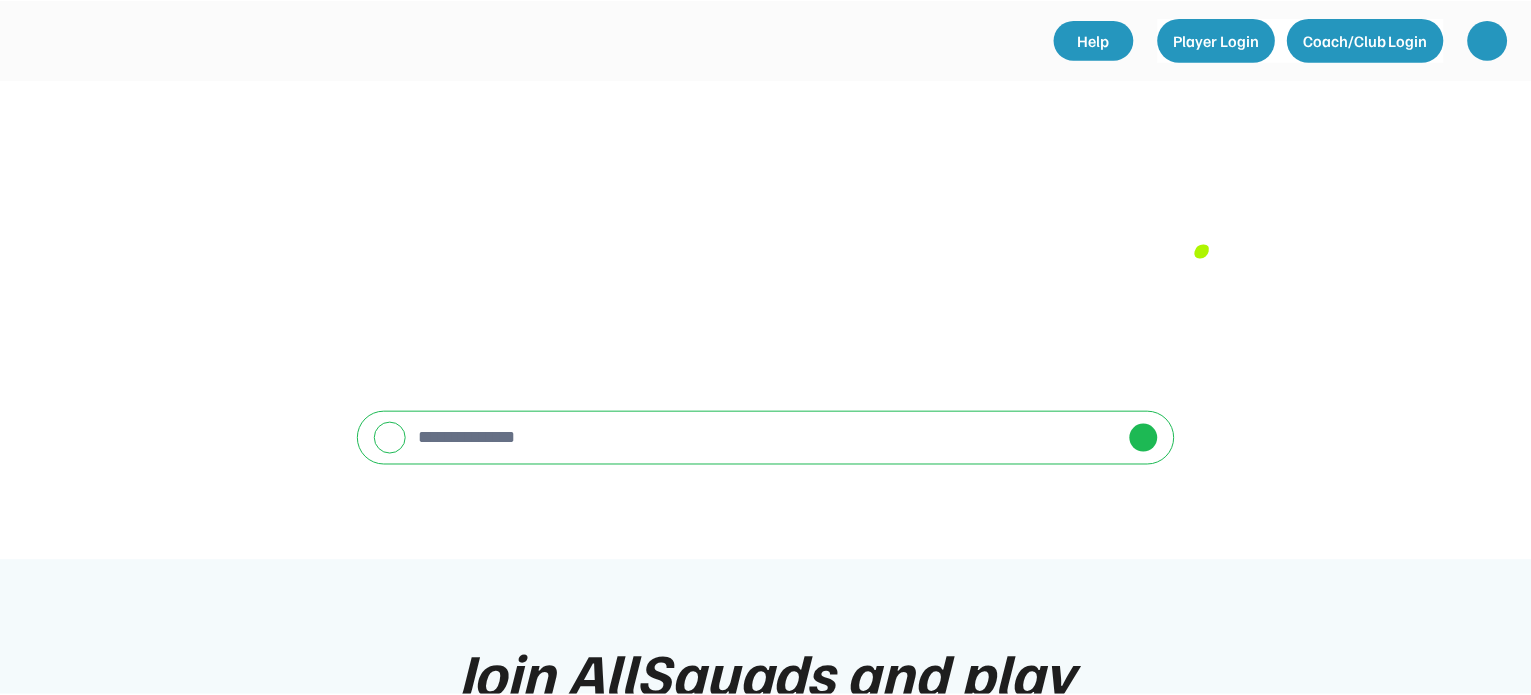 scroll, scrollTop: 0, scrollLeft: 0, axis: both 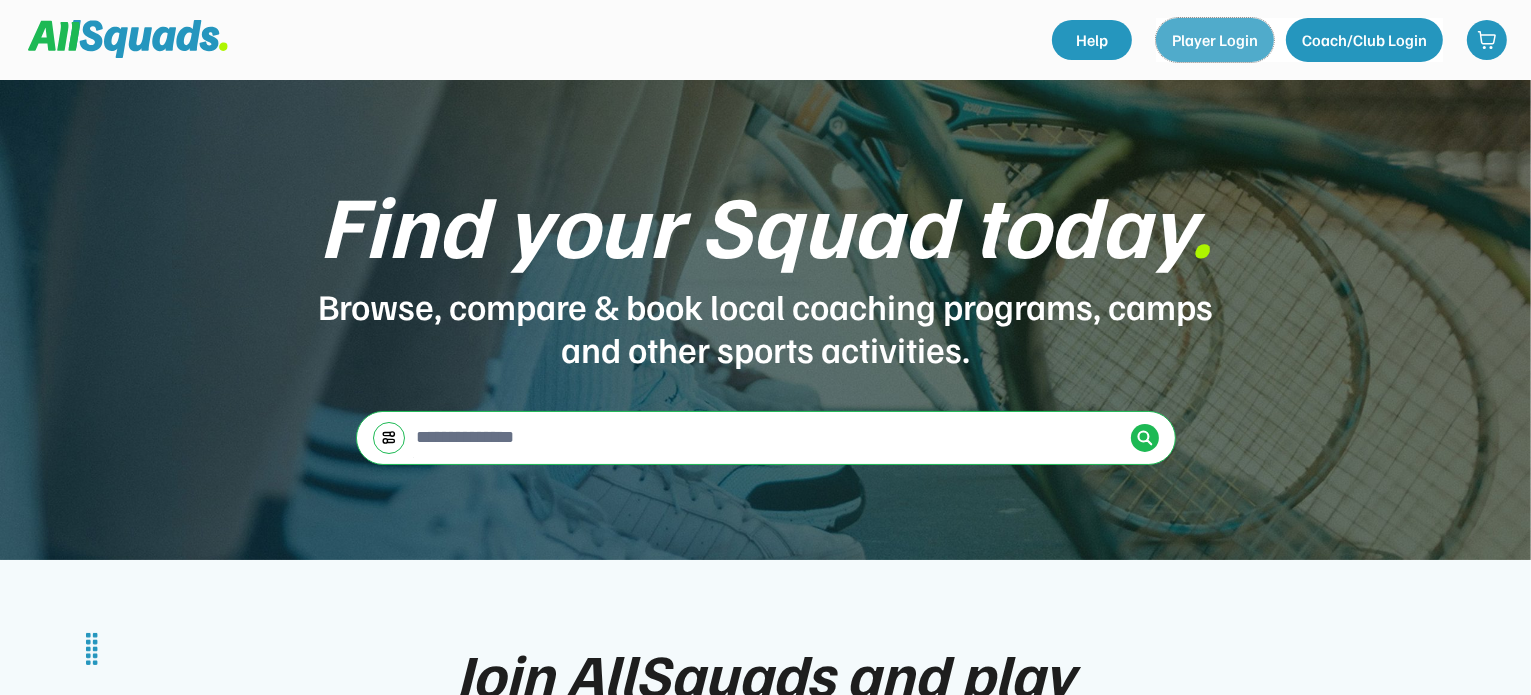click on "Player Login" at bounding box center (1215, 40) 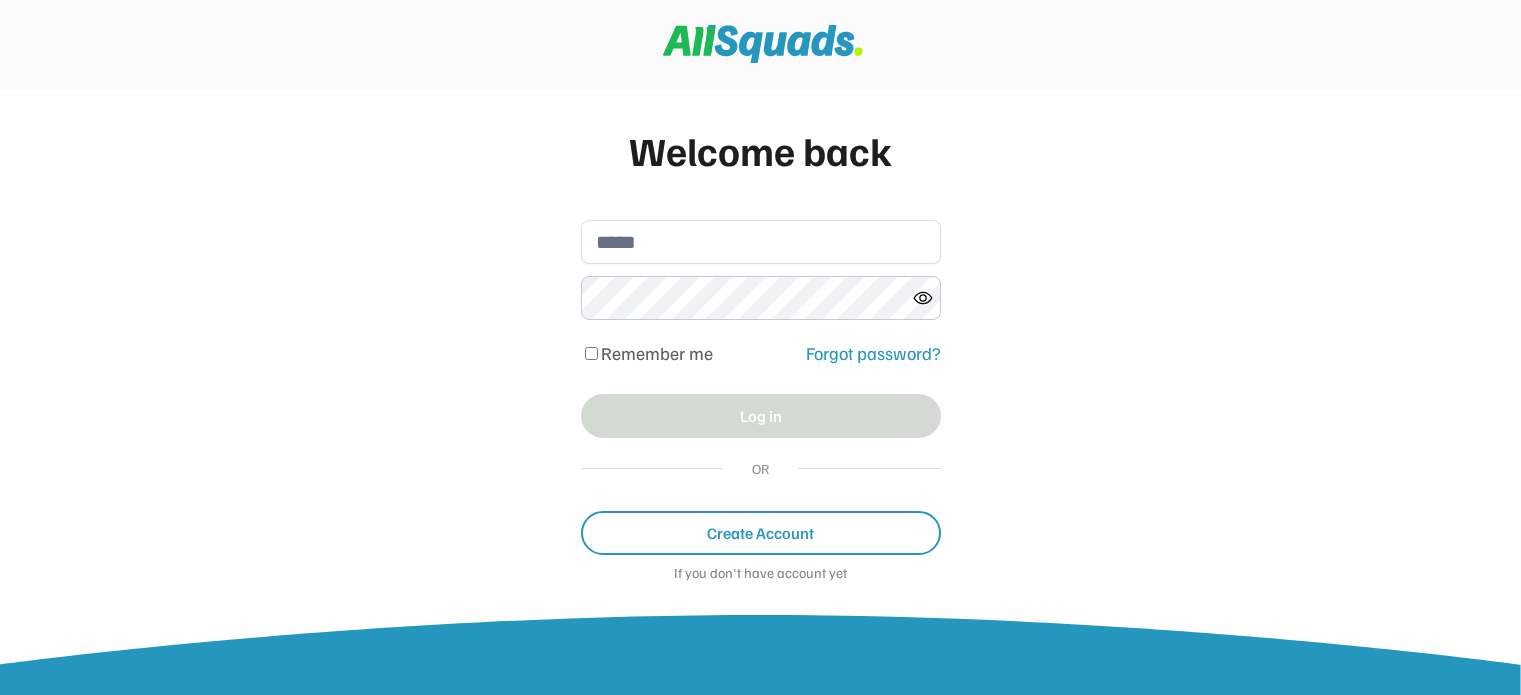 scroll, scrollTop: 0, scrollLeft: 0, axis: both 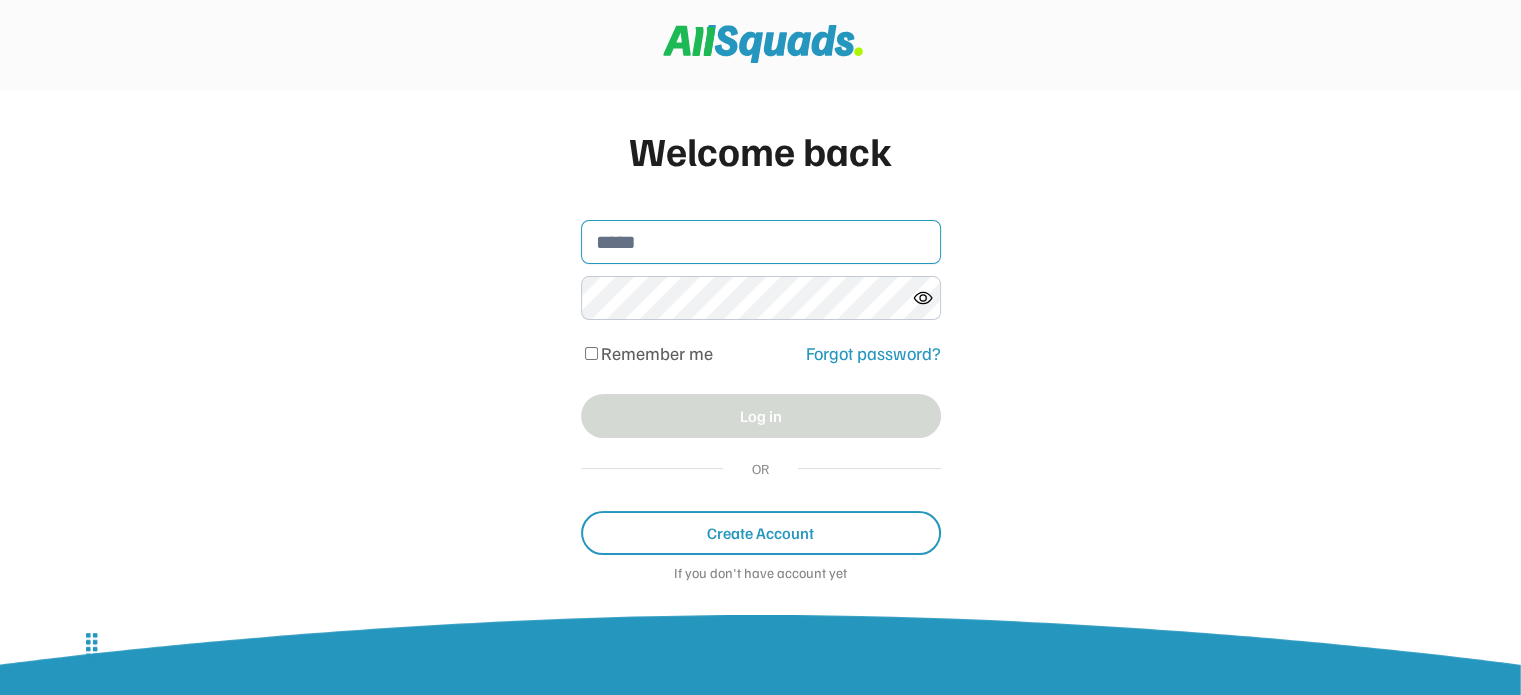 click at bounding box center [761, 242] 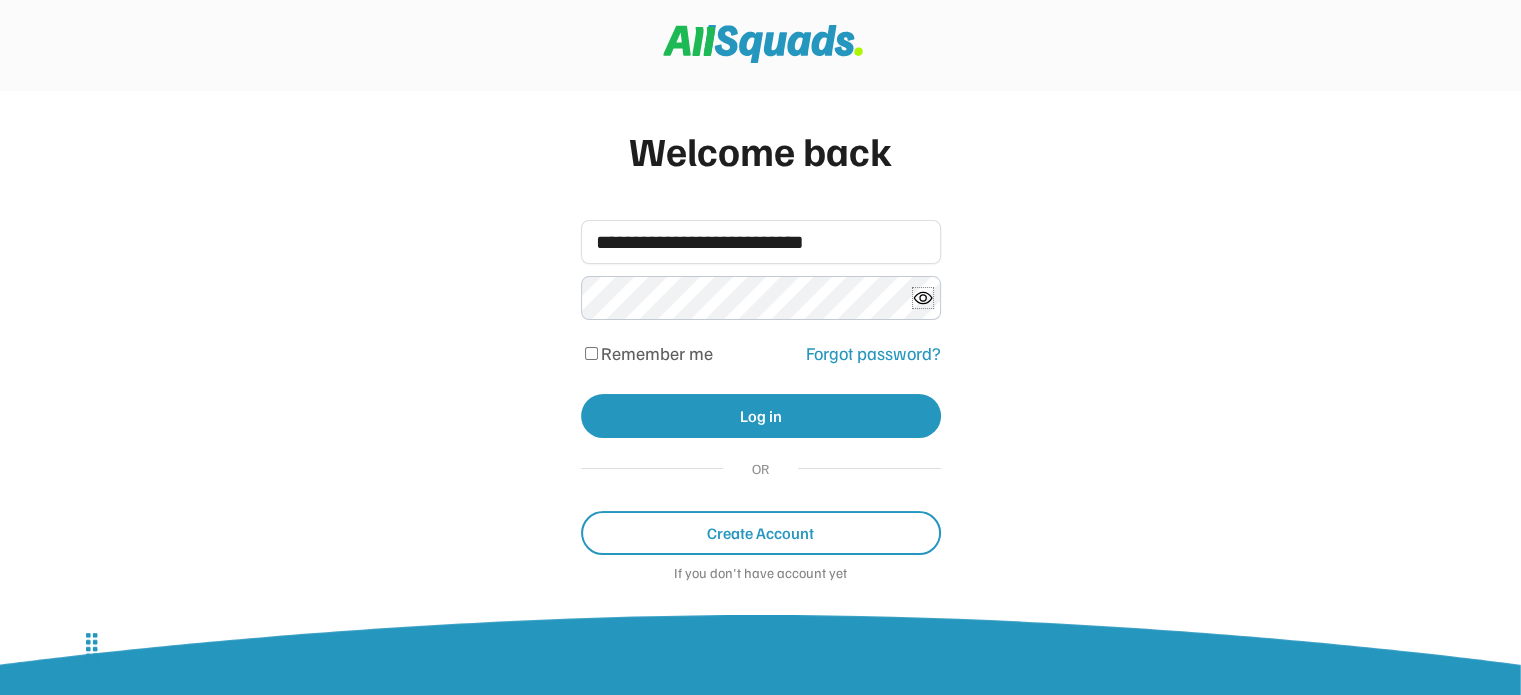 click 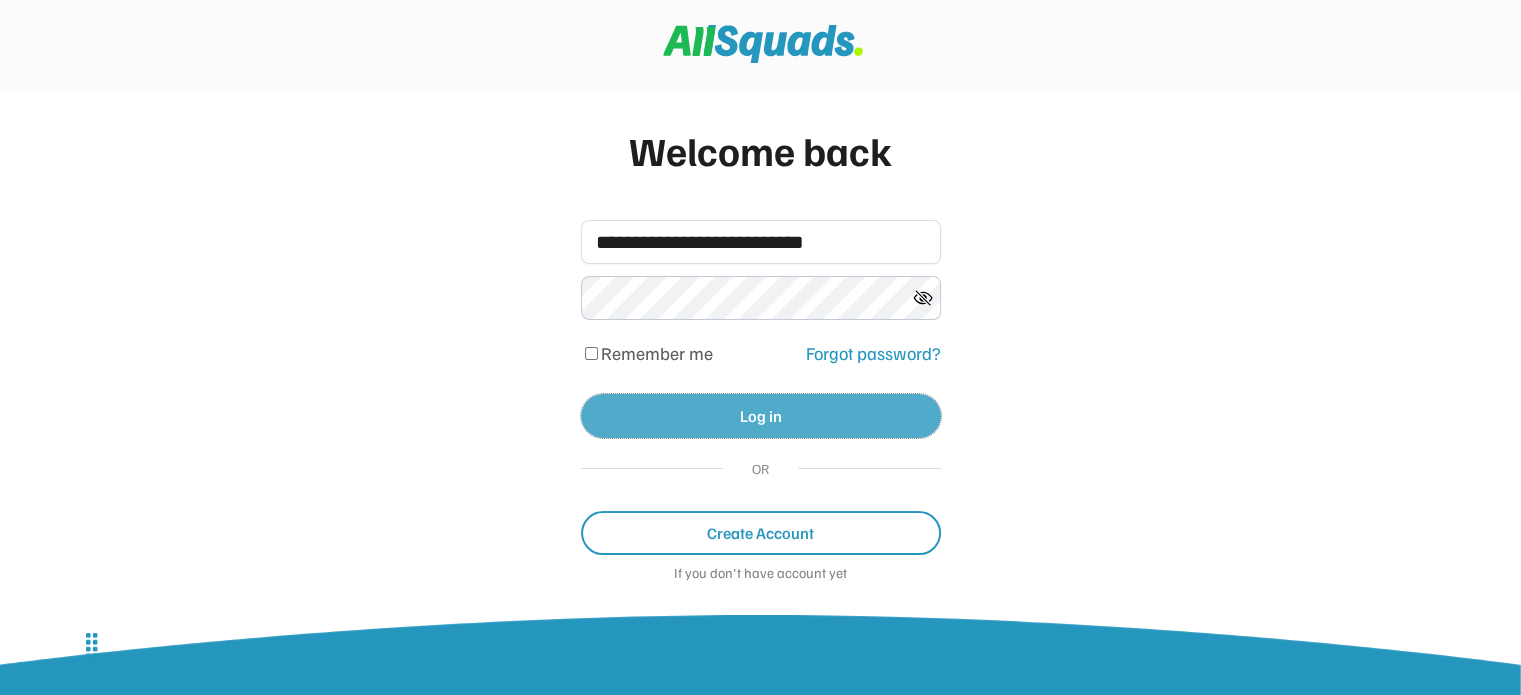 click on "Log in" at bounding box center [761, 416] 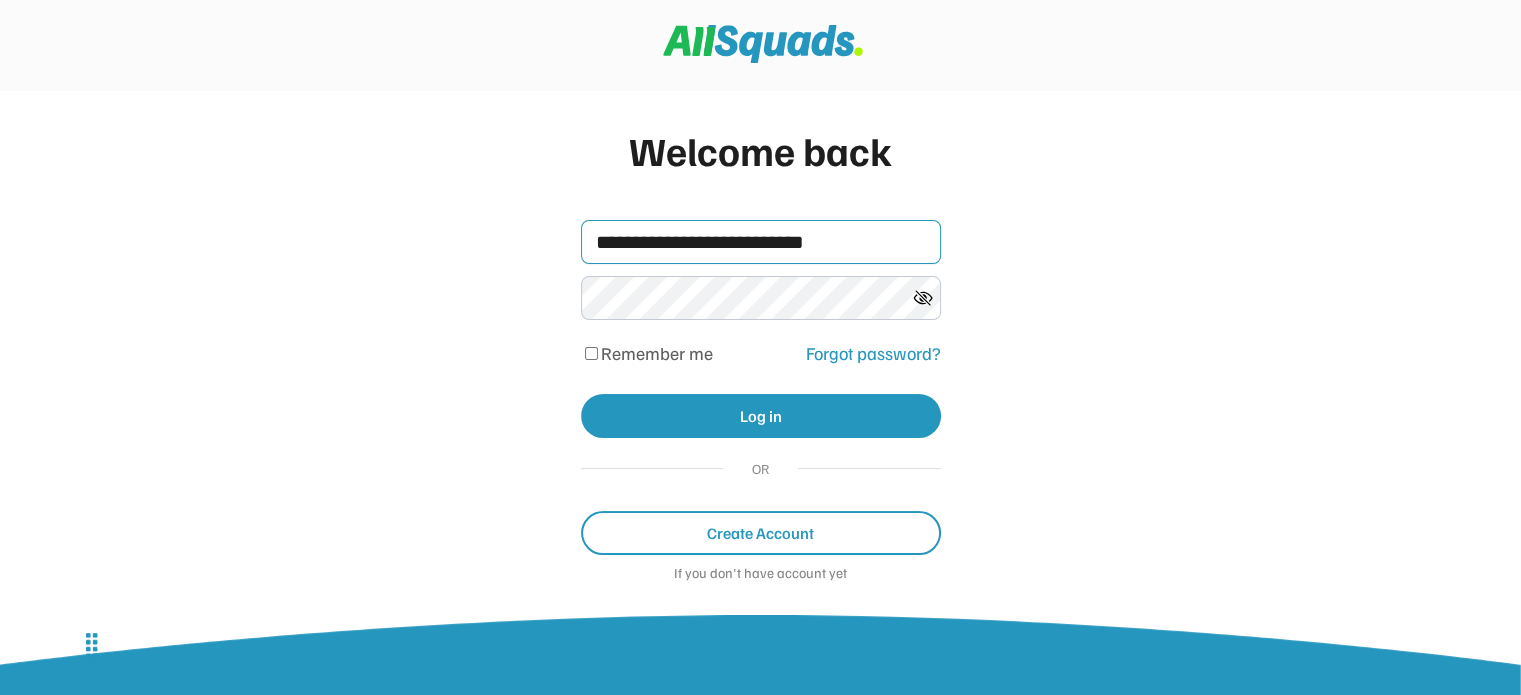 click on "**********" at bounding box center (761, 242) 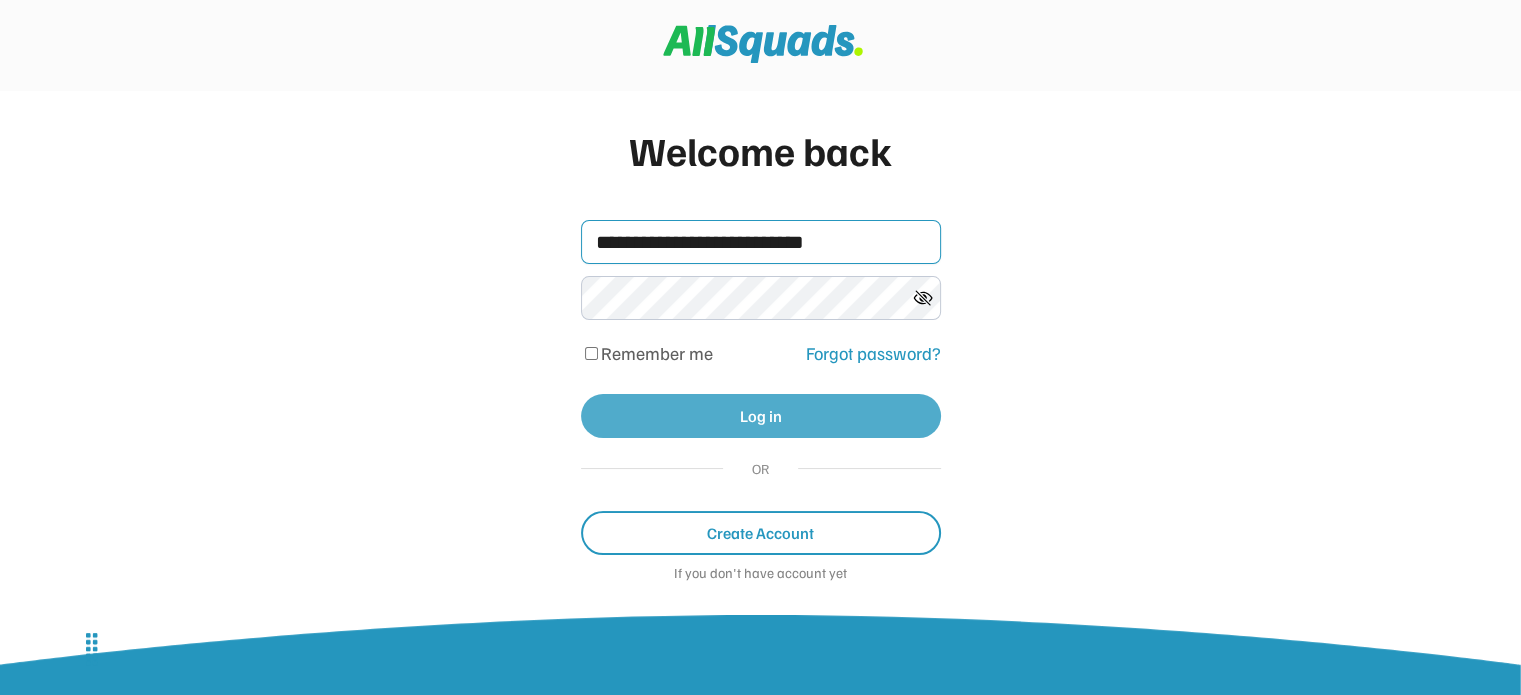 type on "**********" 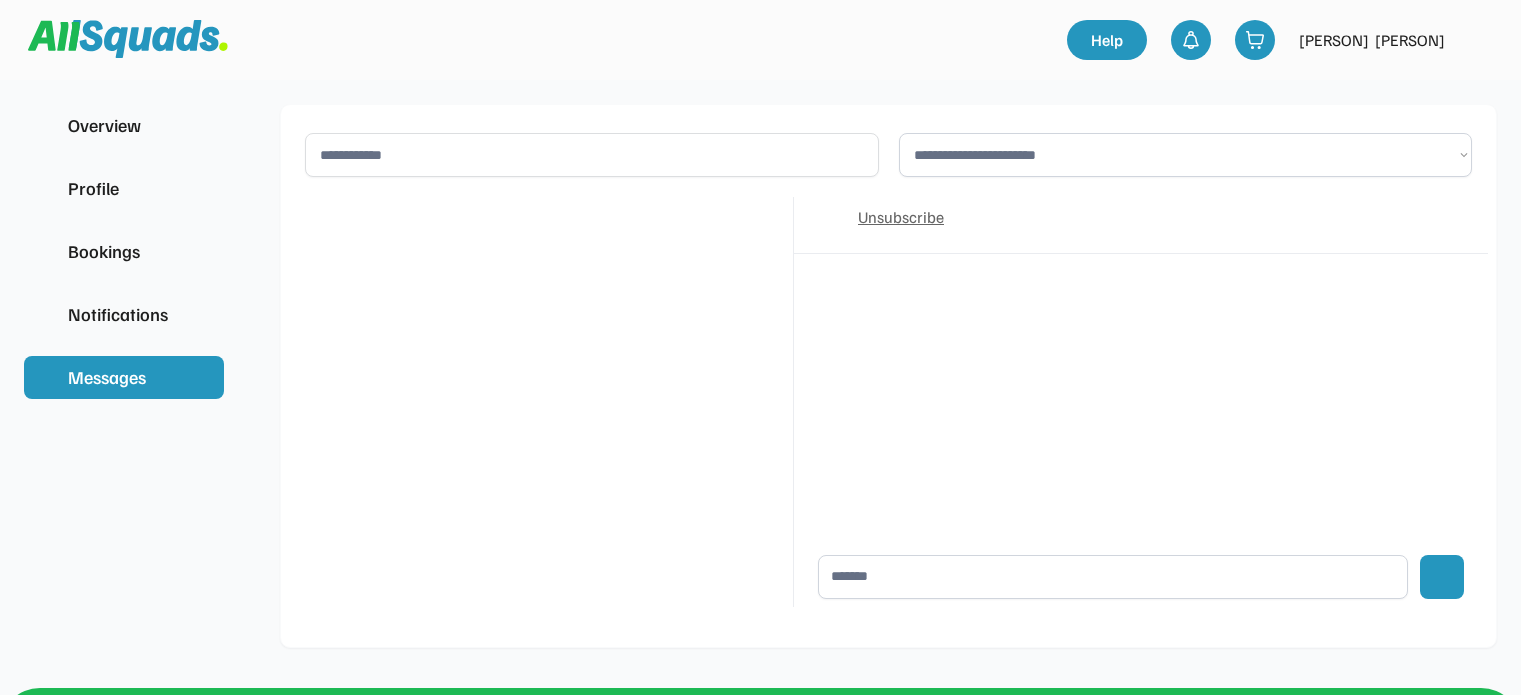 scroll, scrollTop: 0, scrollLeft: 0, axis: both 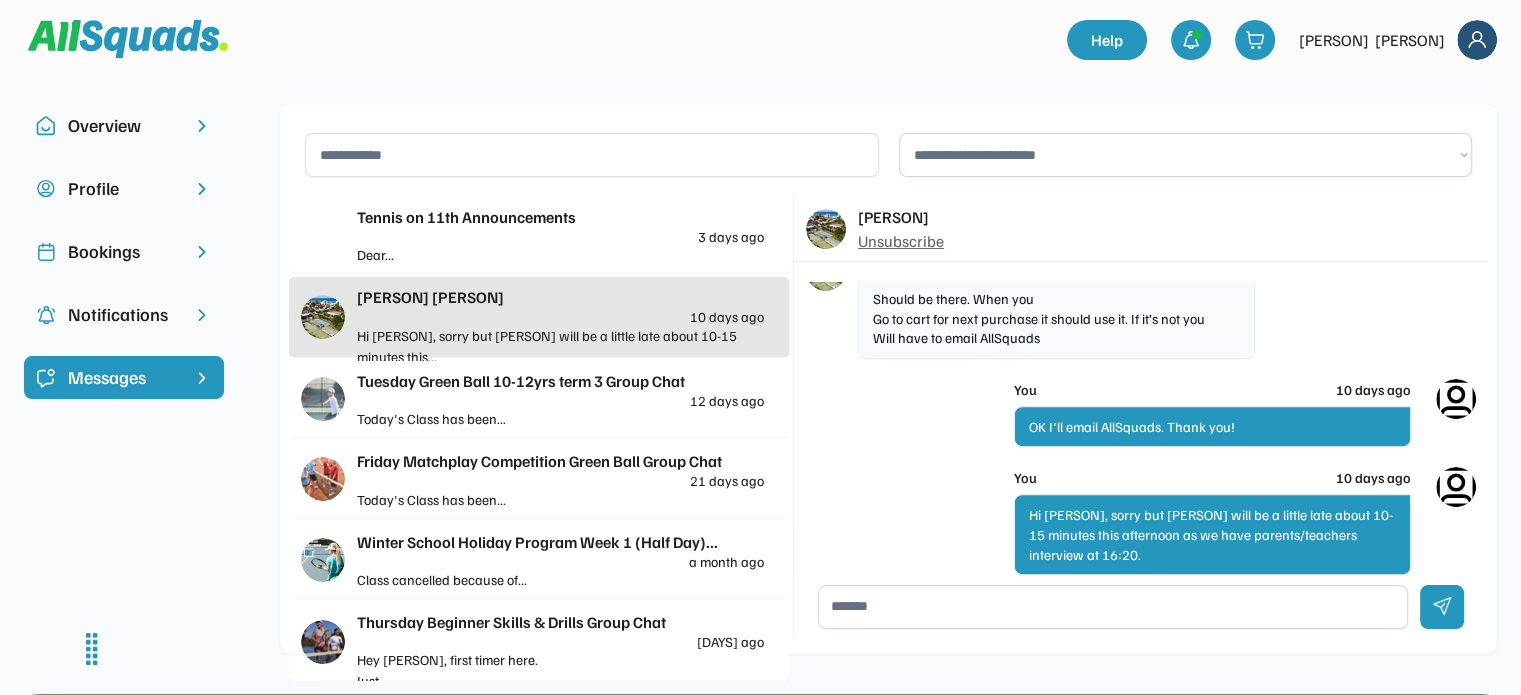 click on "Messages" at bounding box center (124, 377) 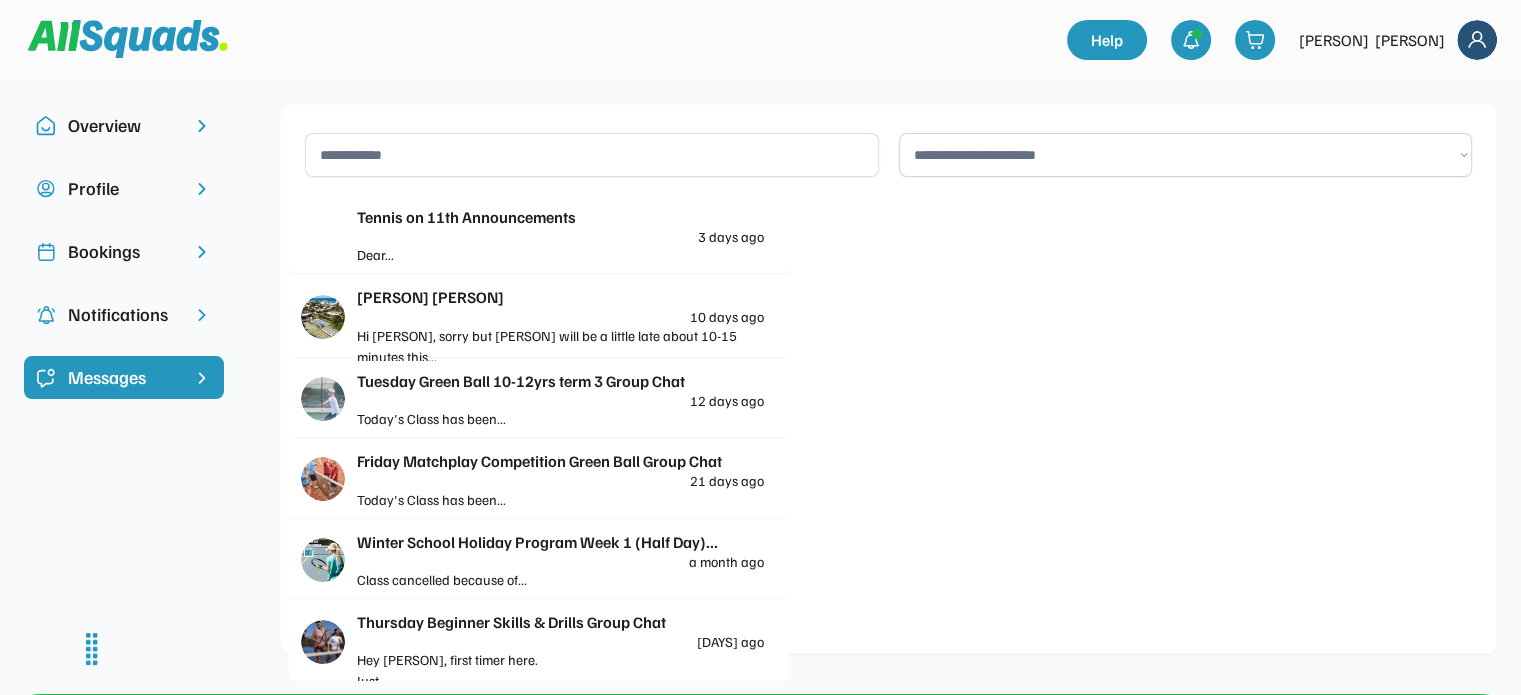 scroll, scrollTop: 0, scrollLeft: 0, axis: both 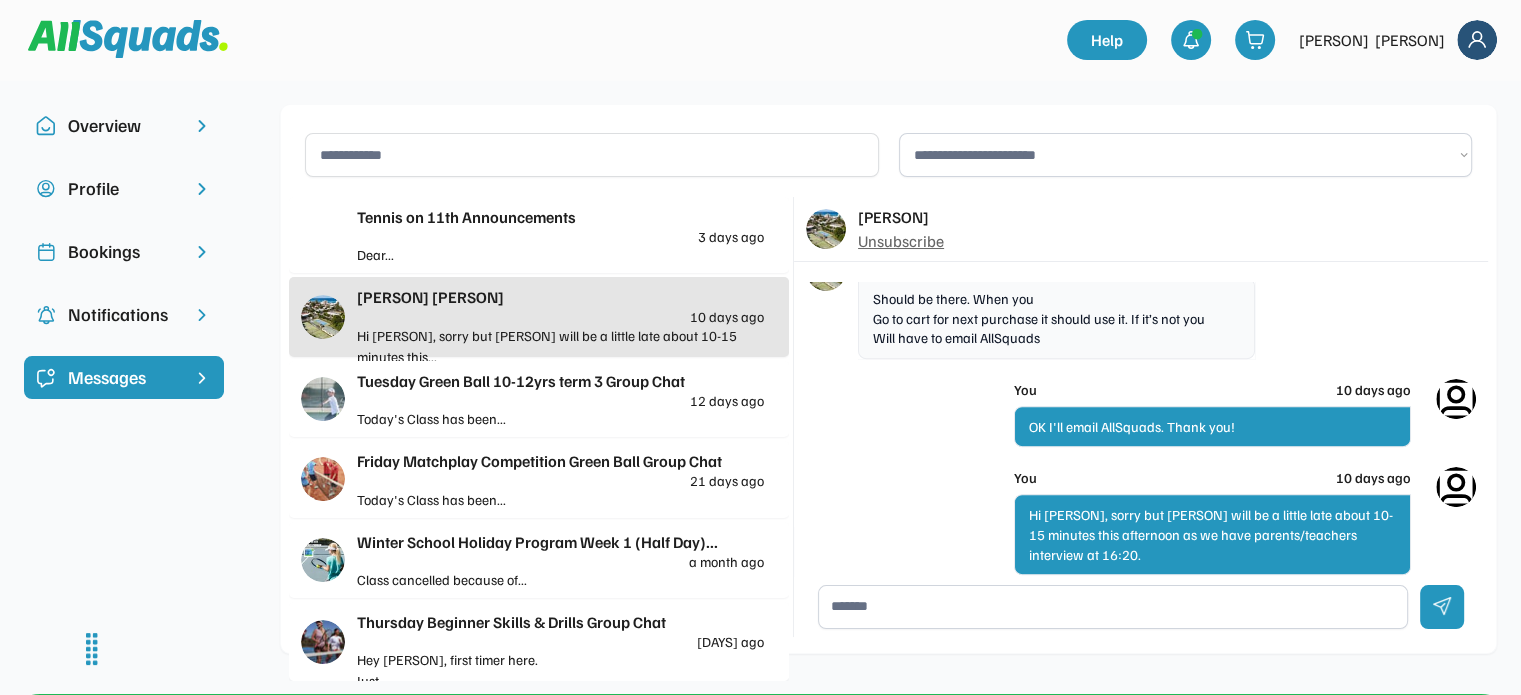 click at bounding box center [1113, 607] 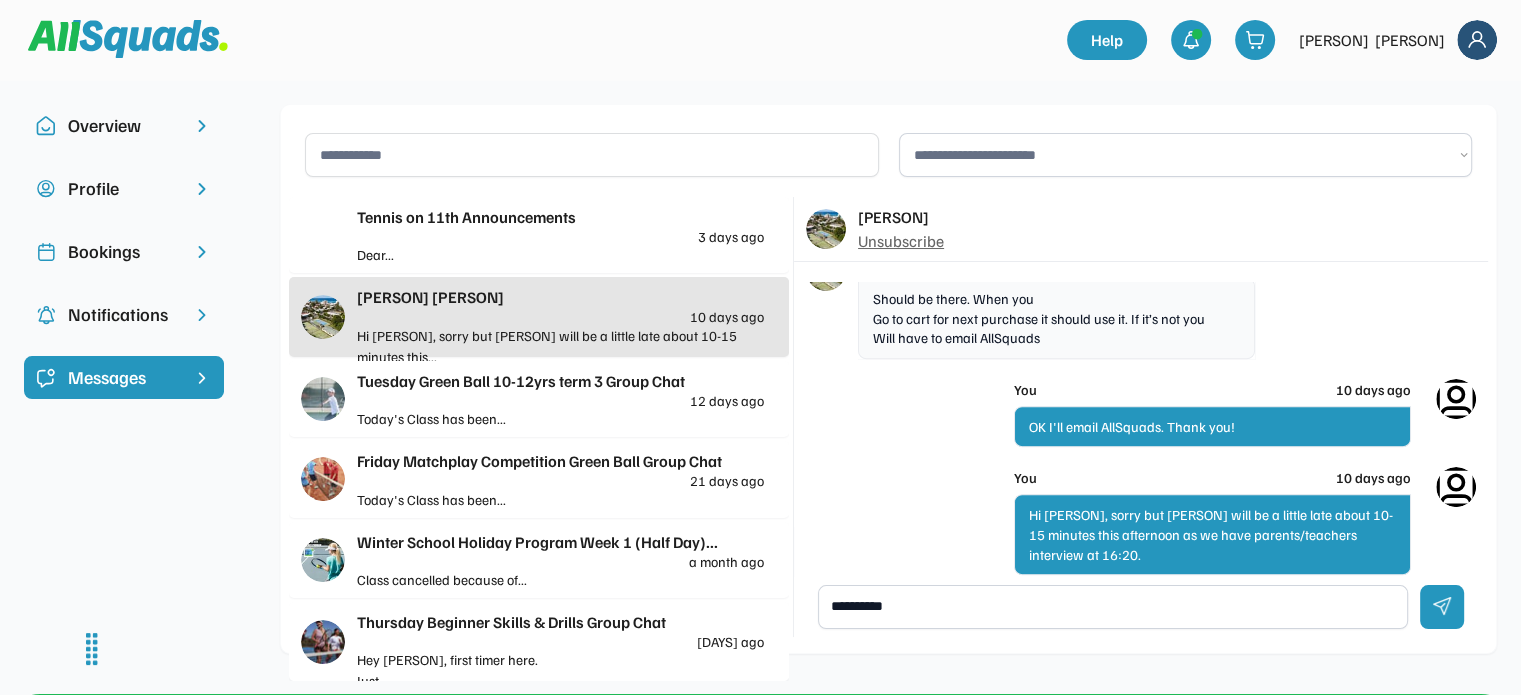 type on "*********" 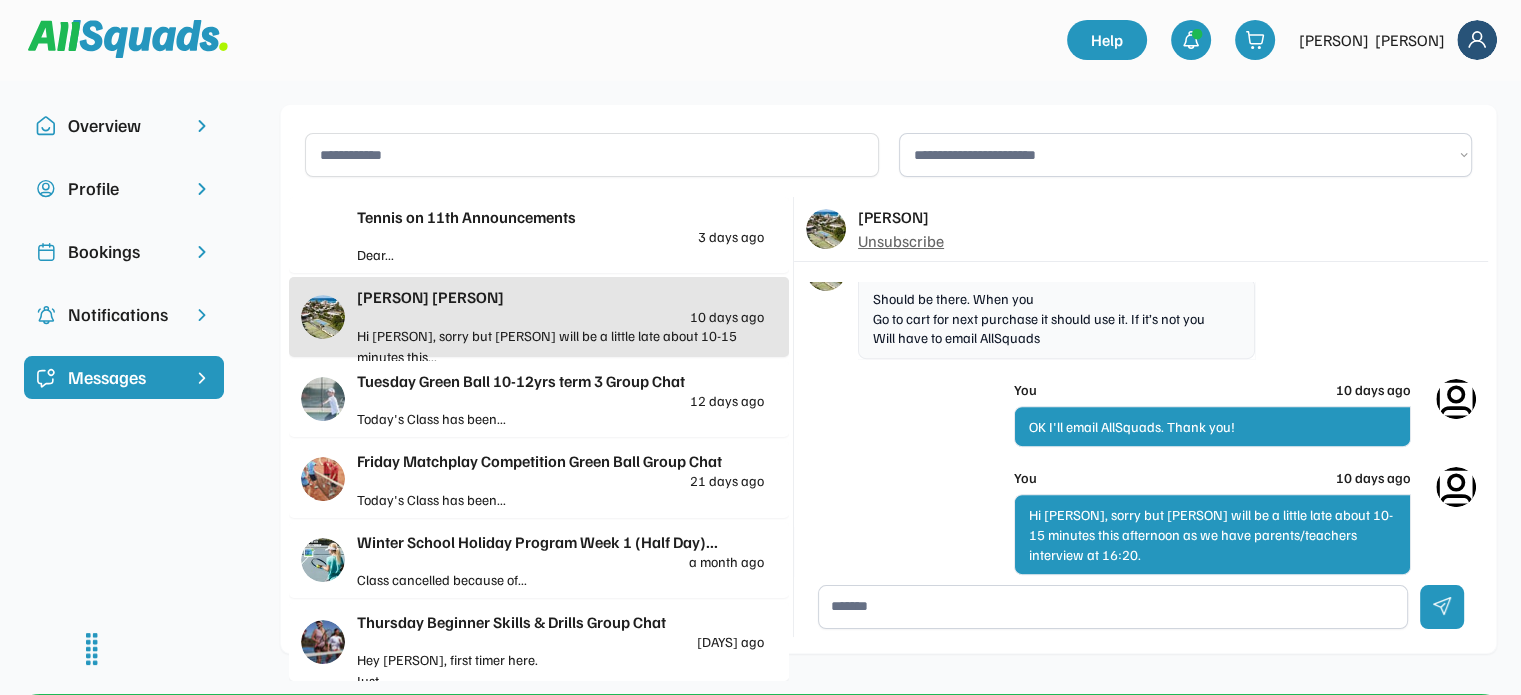type 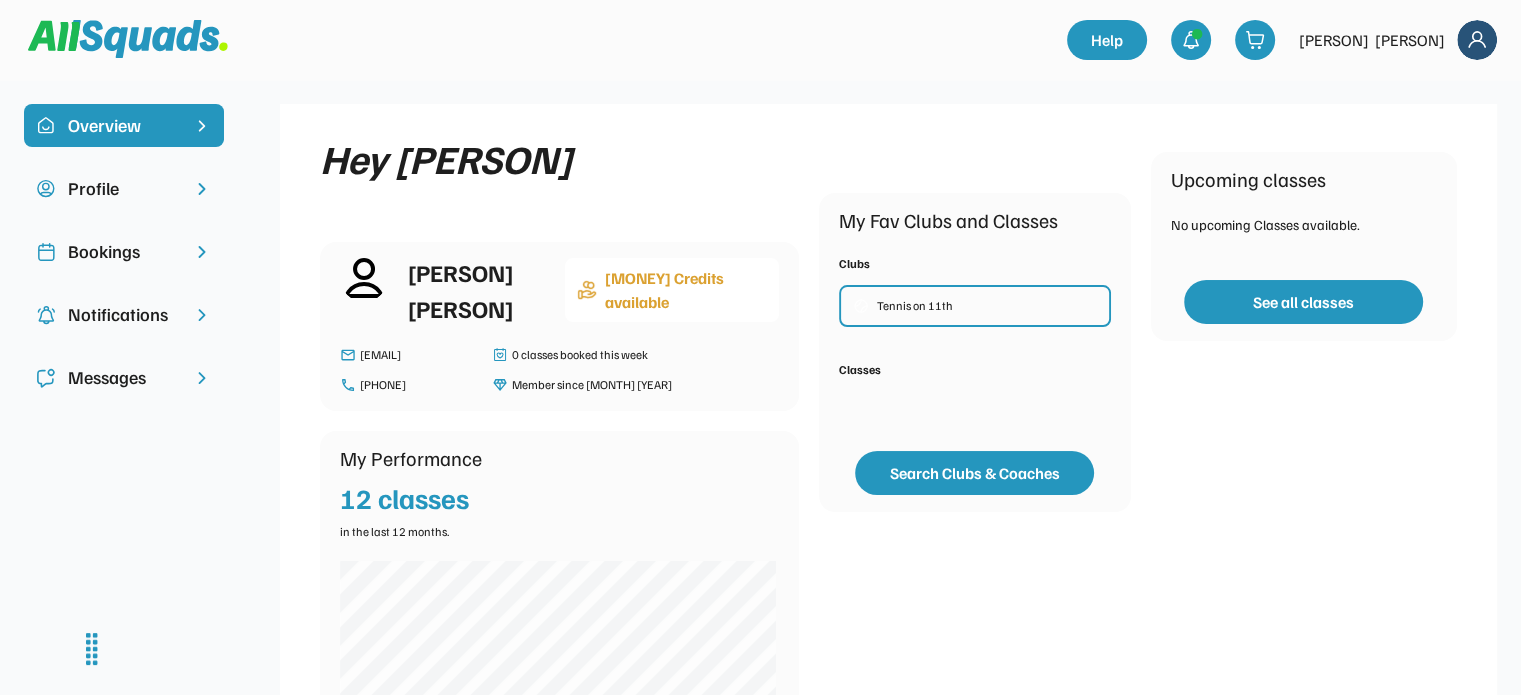click on "Bookings" at bounding box center [124, 251] 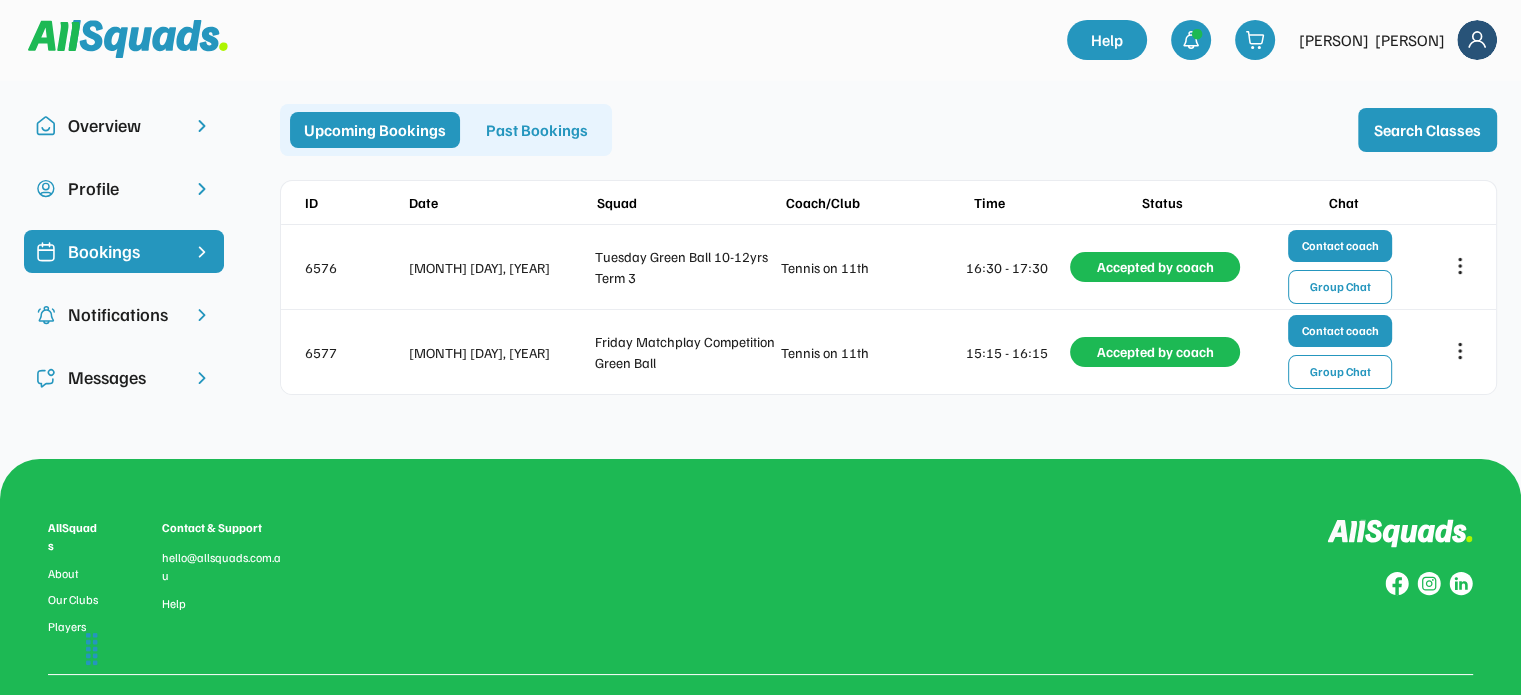 click on "Past Bookings" at bounding box center (537, 130) 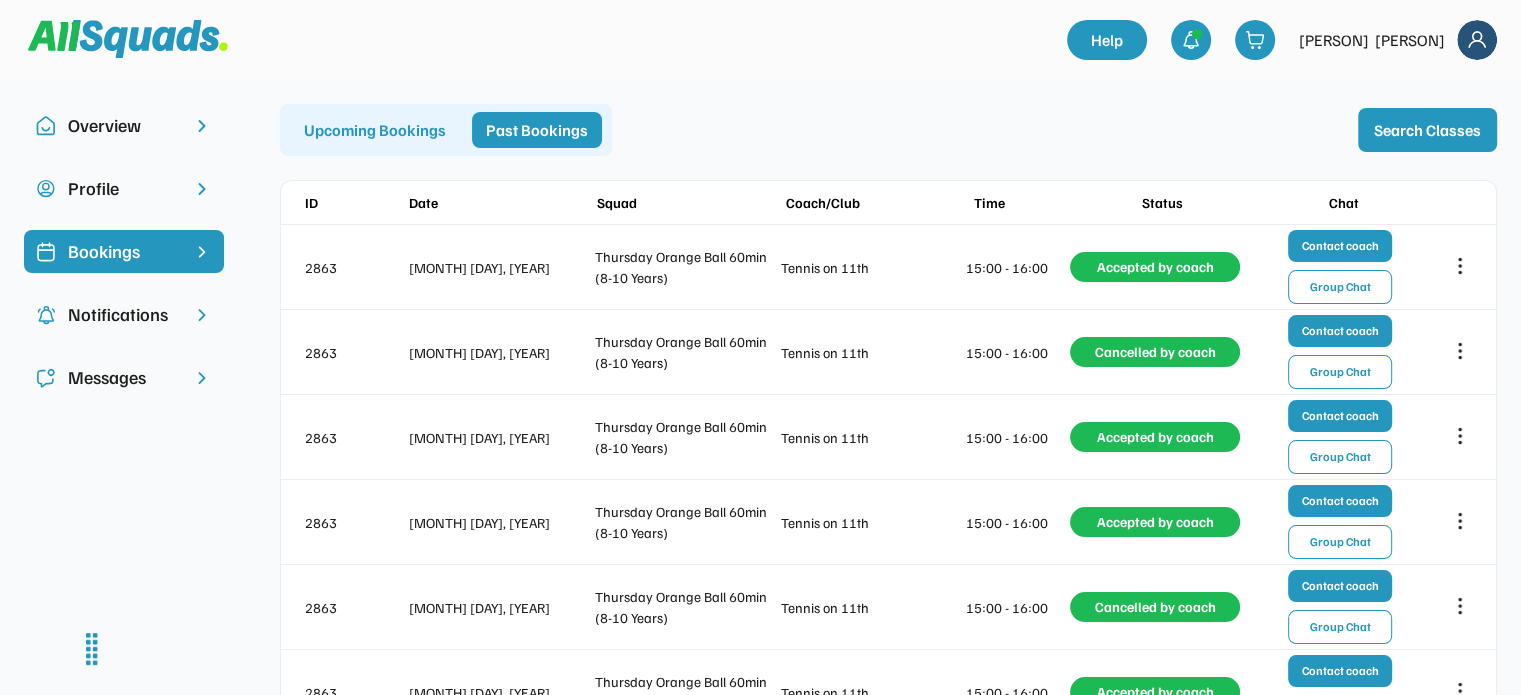 scroll, scrollTop: 0, scrollLeft: 0, axis: both 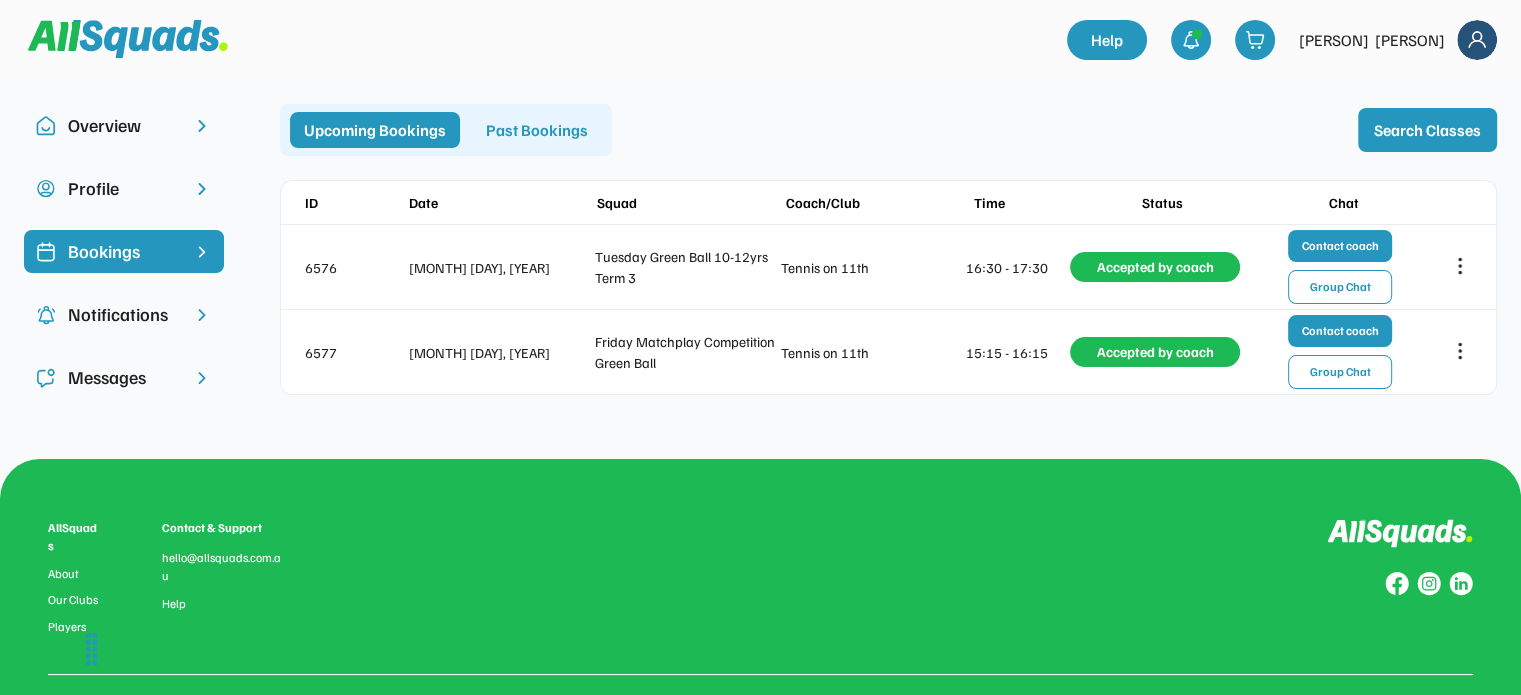 click on "Overview Profile Bookings Notifications Messages Hey [PERSON]  [PERSON] [MONEY] Credits available [EMAIL] [PHONE] [NUMBER] classes booked this week Member since [MONTH] [YEAR] My Performance  [NUMBER] classes in the last 12 months.  My Fav Clubs and Classes Clubs Tennis on 11th  Classes Search Clubs & Coaches Upcoming classes No upcoming Classes available. See all classes Facebook Twitter LinkedIn 分享
Upcoming Bookings
Past Bookings Search Classes ID Date Squad Coach/Club Time Status Chat 6576 [MONTH] [DAY], [YEAR] Tuesday Green Ball 10-12yrs Term 3 Tennis on 11th  16:30 - 17:30 Accepted by coach Contact coach  Group Chat 6577 [MONTH] [DAY], [YEAR] Matchplay Competition Green Ball Tennis on 11th  15:15 - 16:15 Accepted by coach Contact coach  Group Chat 2863 [MONTH] [DAY], [YEAR] Orange Ball 60min (8-10 Years) Tennis on 11th  15:00 - 16:00 Accepted by coach Contact coach  Group Chat 2863 [MONTH] [DAY], [YEAR] Orange Ball 60min (8-10 Years) Tennis on 11th  15:00 - 16:00 Accepted by coach Contact coach  2863" 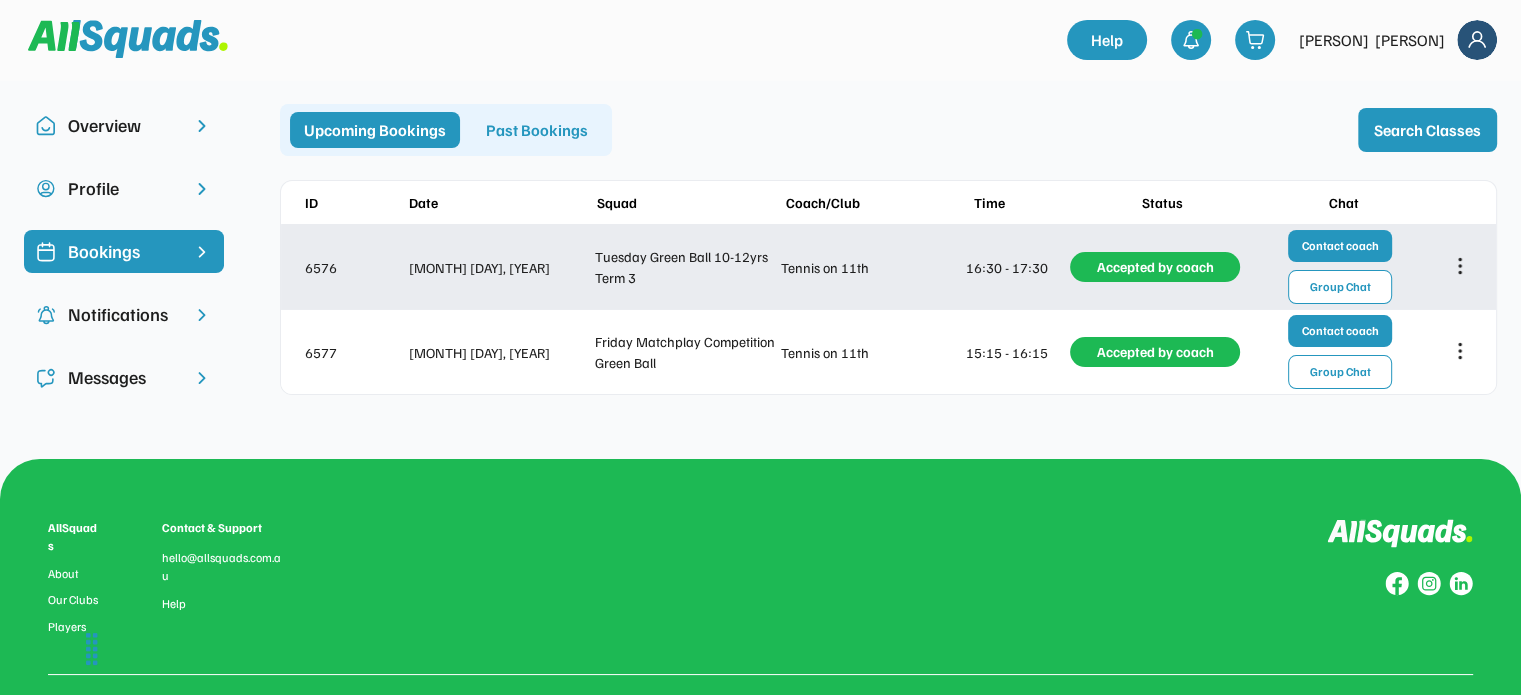 click 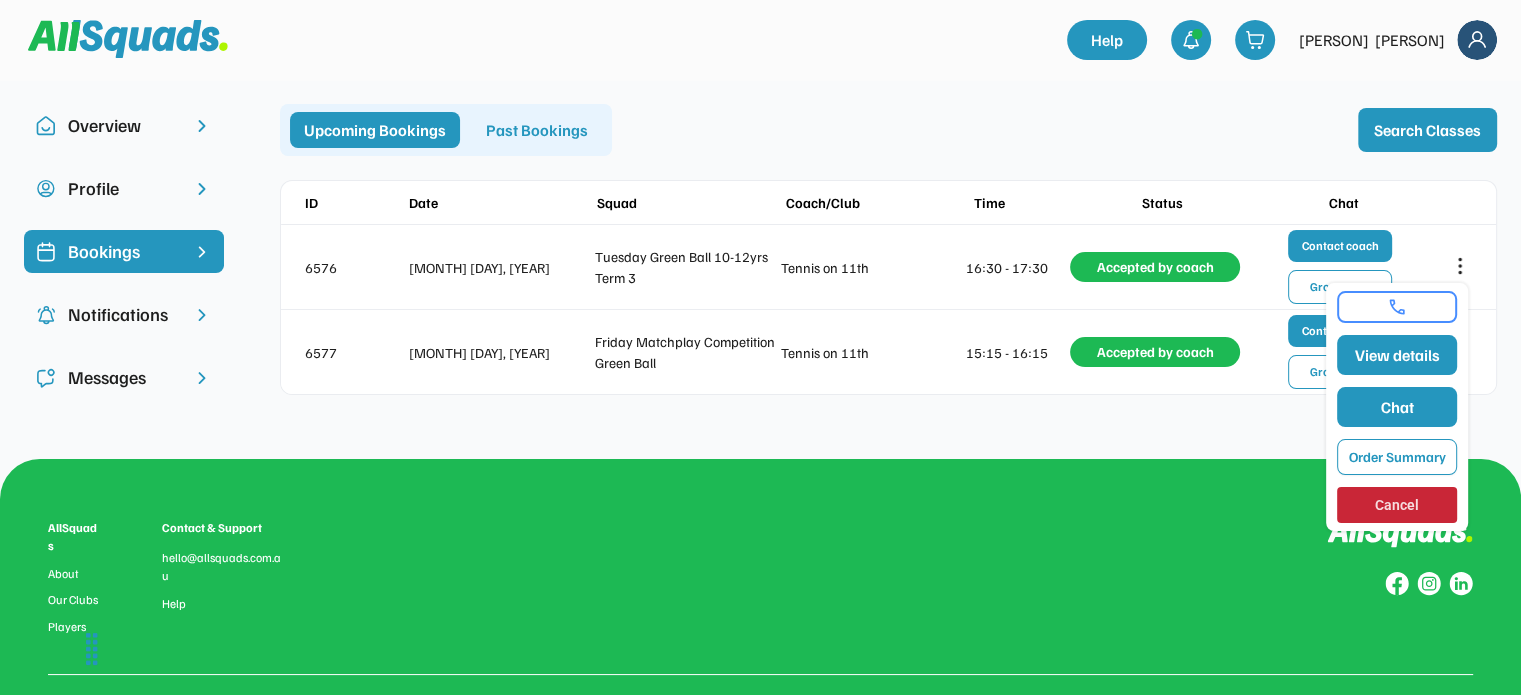 click on "Overview Profile Bookings Notifications Messages Hey [PERSON]  [PERSON] [MONEY] Credits available [EMAIL] [PHONE] [NUMBER] classes booked this week Member since [MONTH] [YEAR] My Performance  [NUMBER] classes in the last 12 months.  My Fav Clubs and Classes Clubs Tennis on 11th  Classes Search Clubs & Coaches Upcoming classes No upcoming Classes available. See all classes Facebook Twitter LinkedIn 分享
Upcoming Bookings
Past Bookings Search Classes ID Date Squad Coach/Club Time Status Chat 6576 [MONTH] [DAY], [YEAR] Tuesday Green Ball 10-12yrs Term 3 Tennis on 11th  16:30 - 17:30 Accepted by coach Contact coach  Group Chat 6577 [MONTH] [DAY], [YEAR] Matchplay Competition Green Ball Tennis on 11th  15:15 - 16:15 Accepted by coach Contact coach  Group Chat 2863 [MONTH] [DAY], [YEAR] Orange Ball 60min (8-10 Years) Tennis on 11th  15:00 - 16:00 Accepted by coach Contact coach  Group Chat 2863 [MONTH] [DAY], [YEAR] Orange Ball 60min (8-10 Years) Tennis on 11th  15:00 - 16:00 Accepted by coach Contact coach  2863" 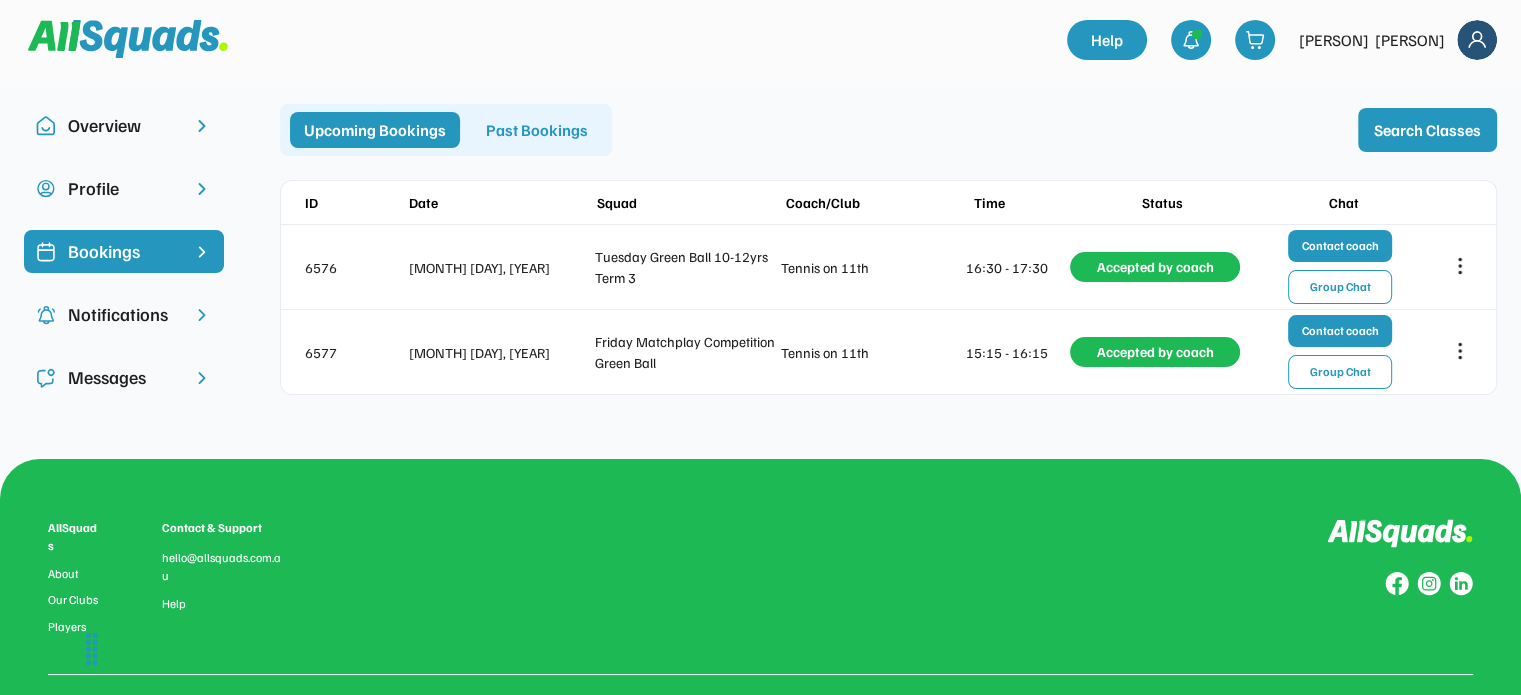click at bounding box center (128, 39) 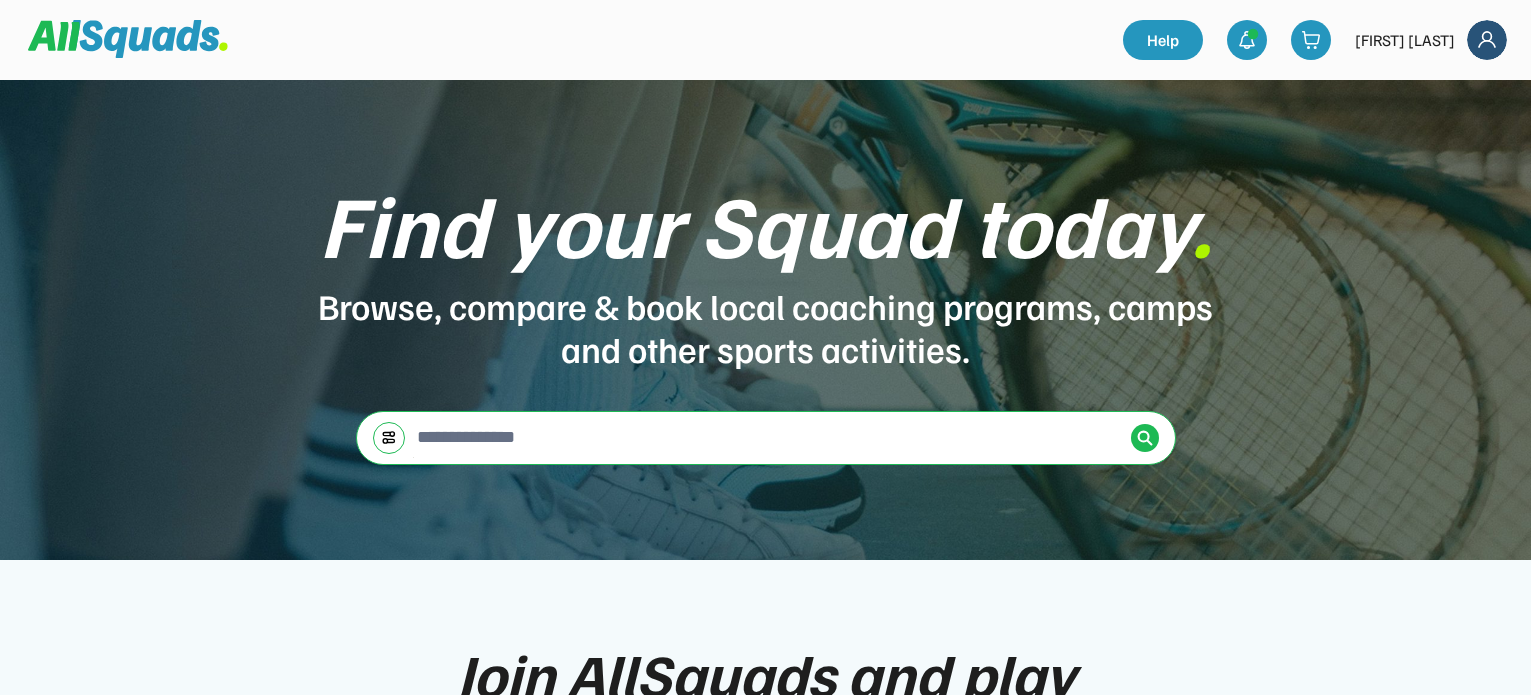 scroll, scrollTop: 0, scrollLeft: 0, axis: both 